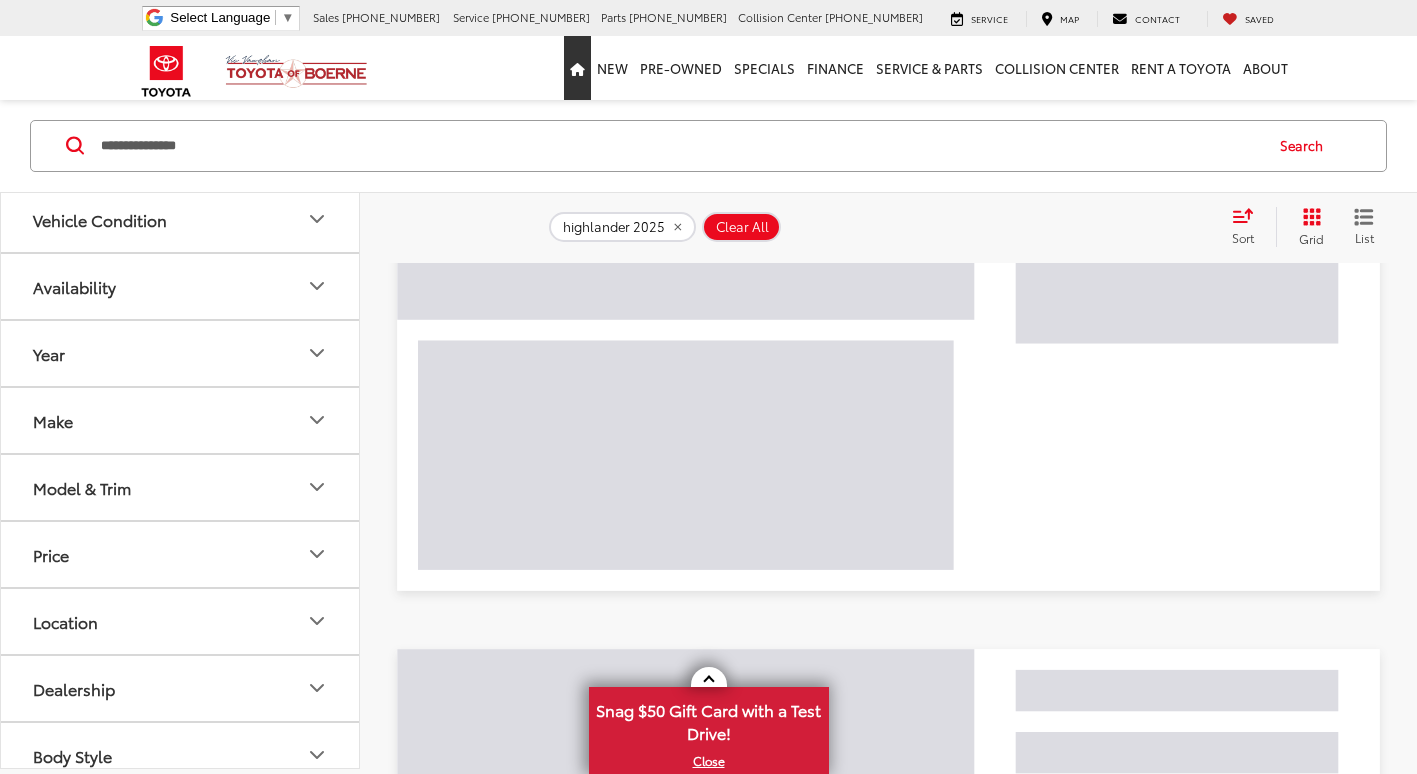 scroll, scrollTop: 1180, scrollLeft: 0, axis: vertical 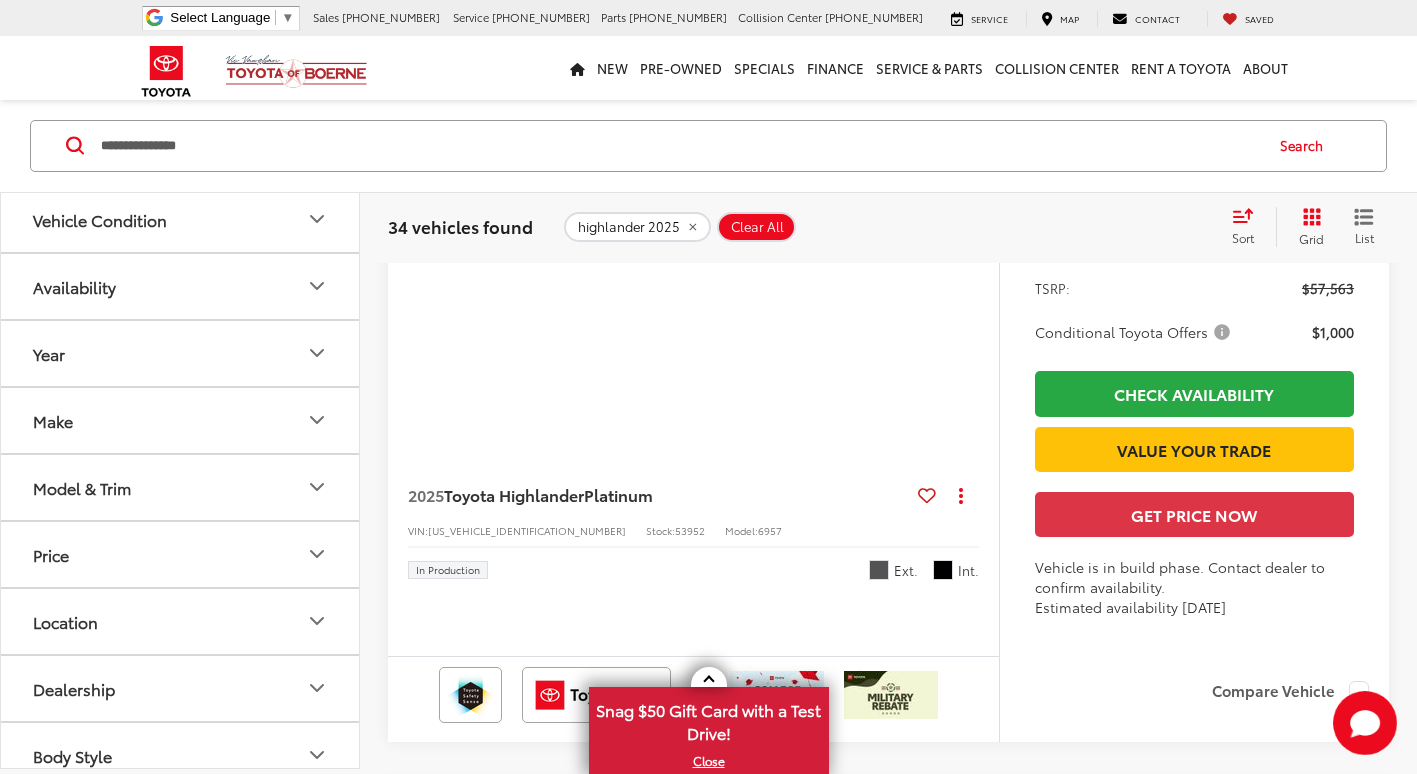 click on "**********" at bounding box center (708, 146) 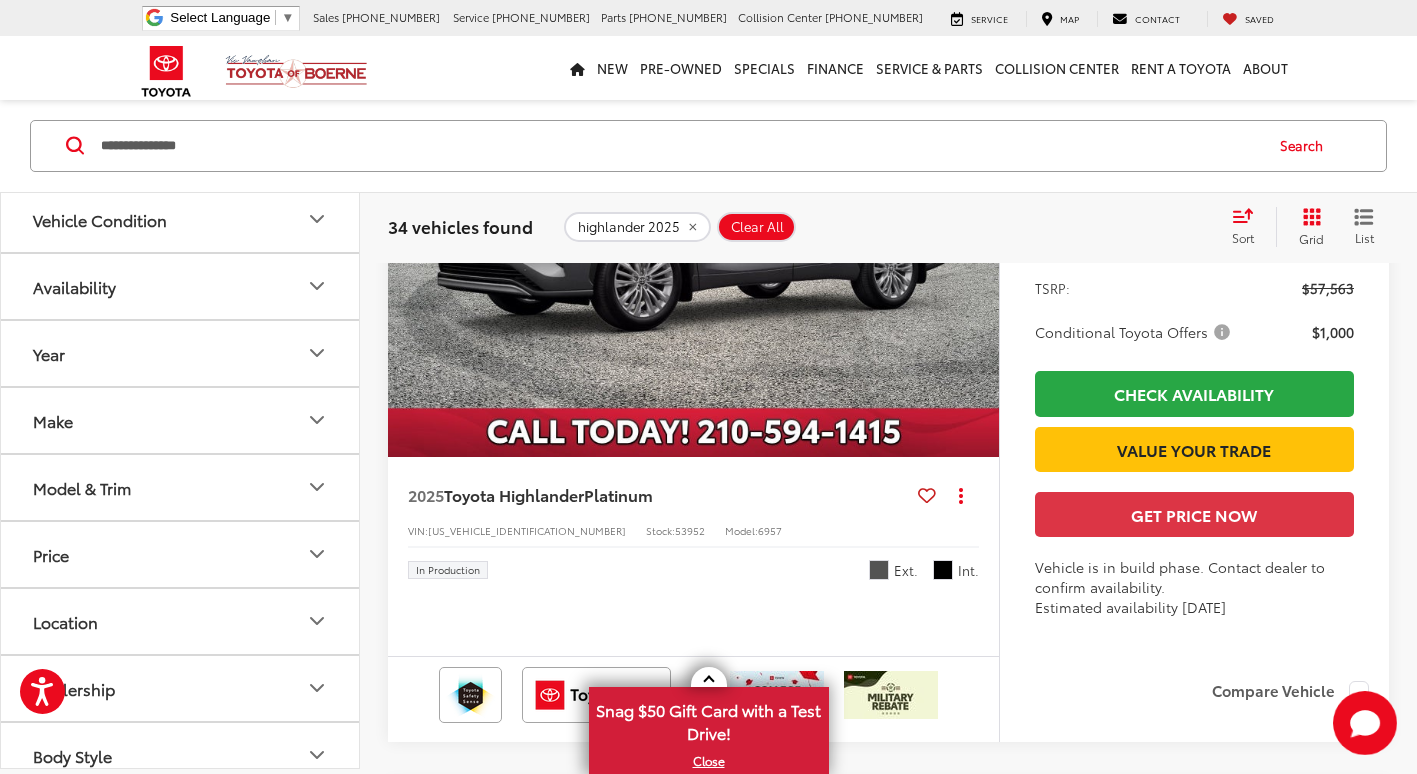 click on "**********" at bounding box center [680, 146] 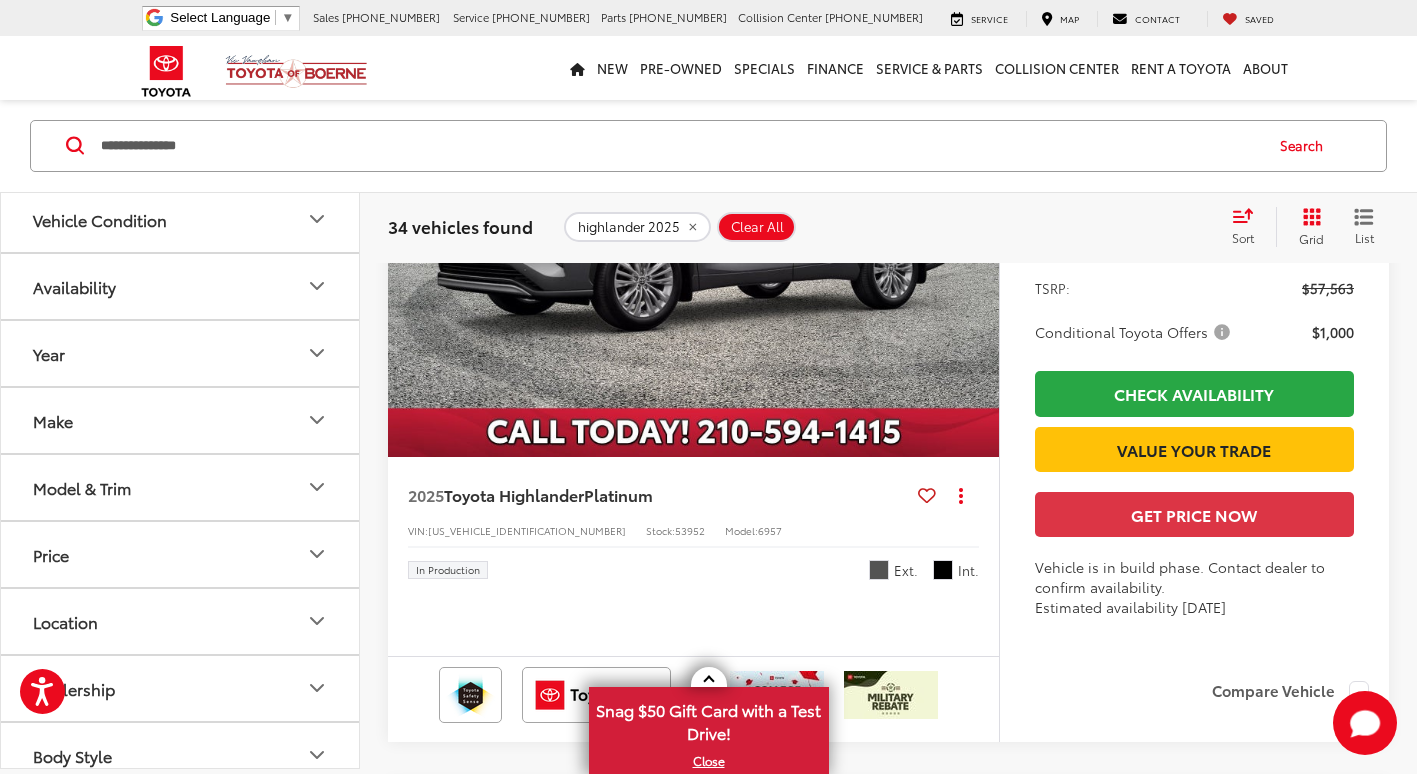 scroll, scrollTop: 1200, scrollLeft: 0, axis: vertical 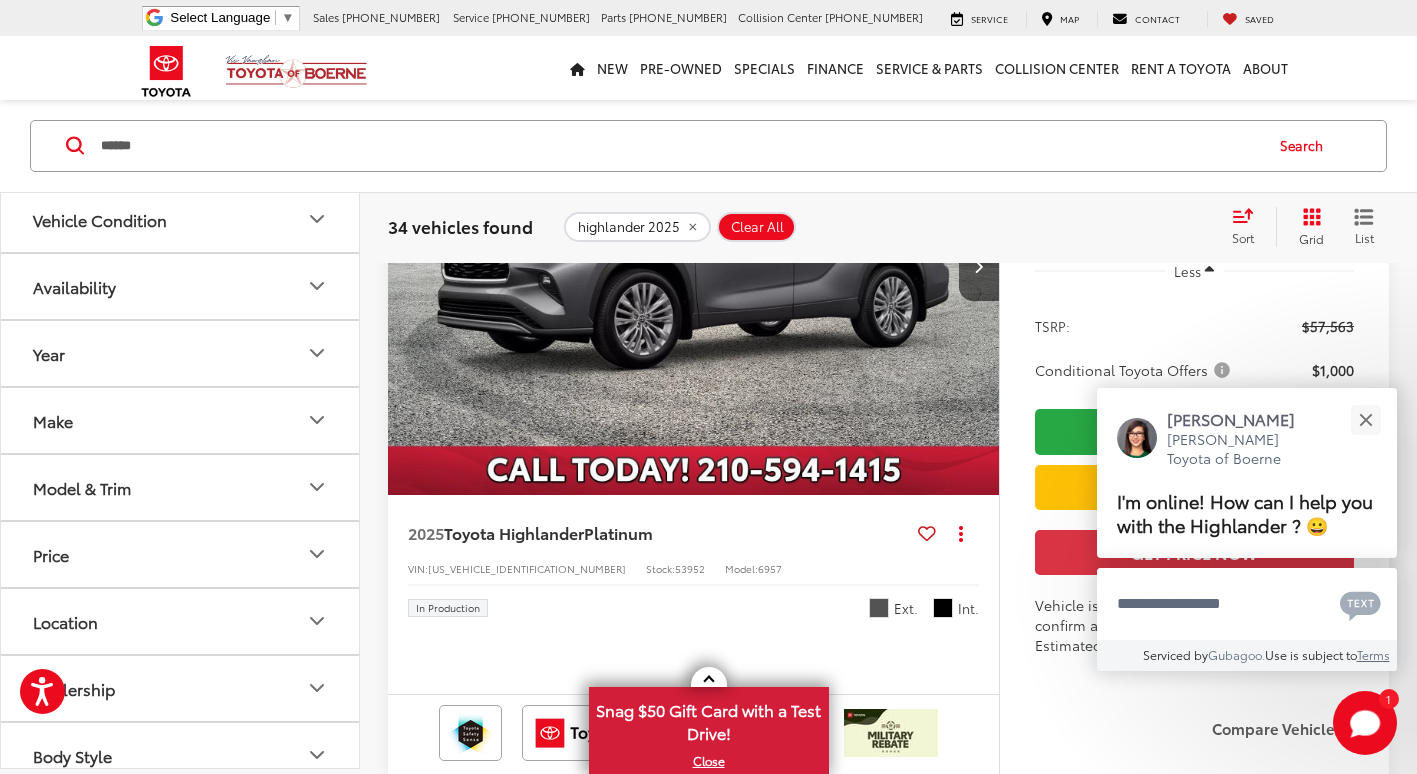 type on "******" 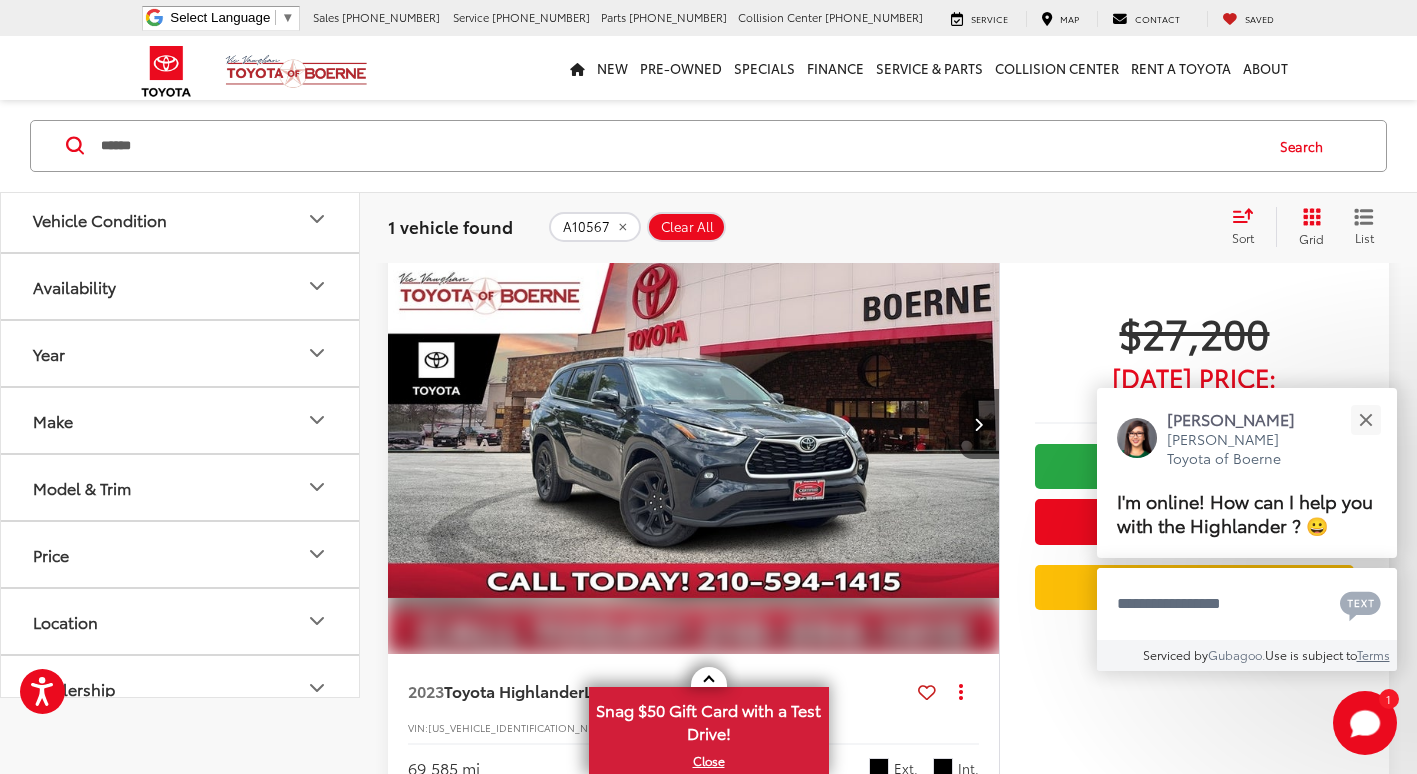scroll, scrollTop: 0, scrollLeft: 0, axis: both 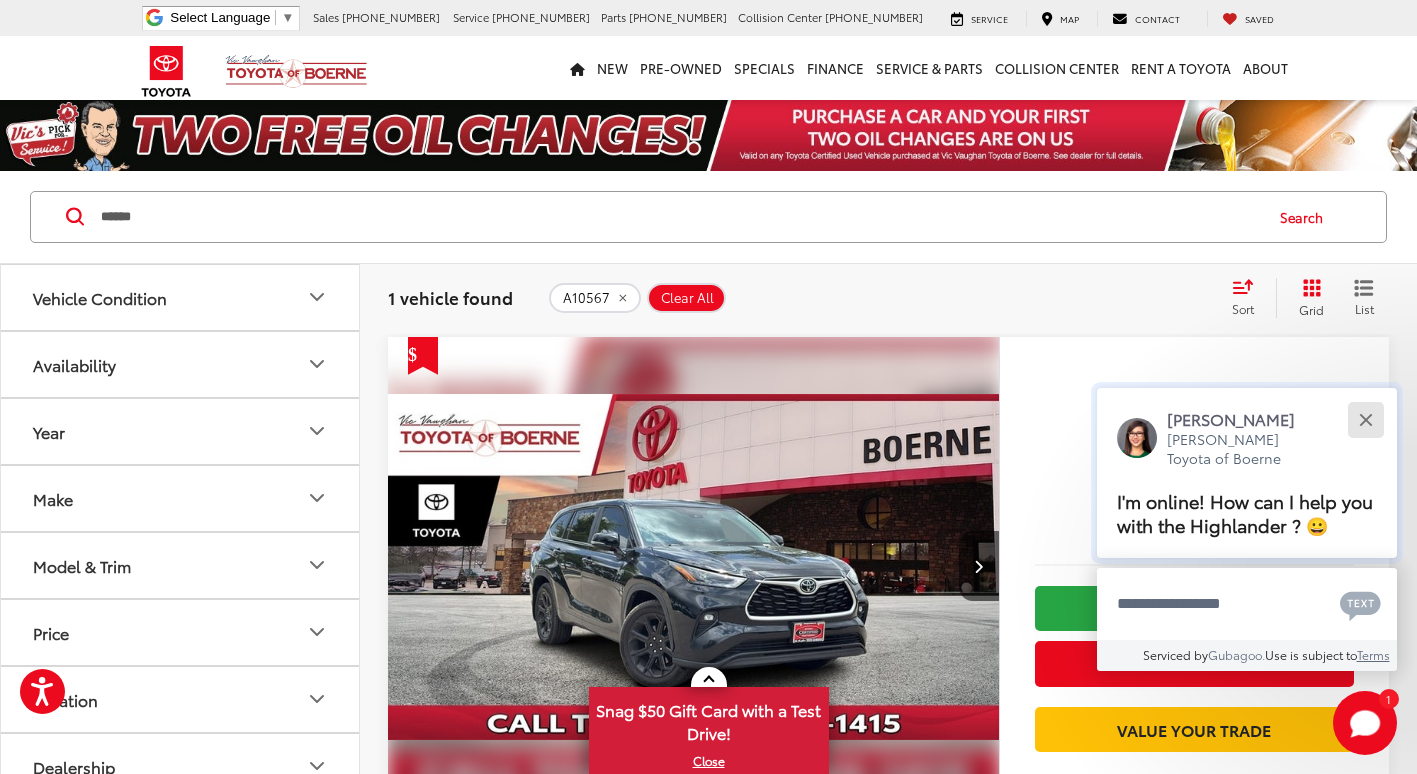 click at bounding box center (1365, 419) 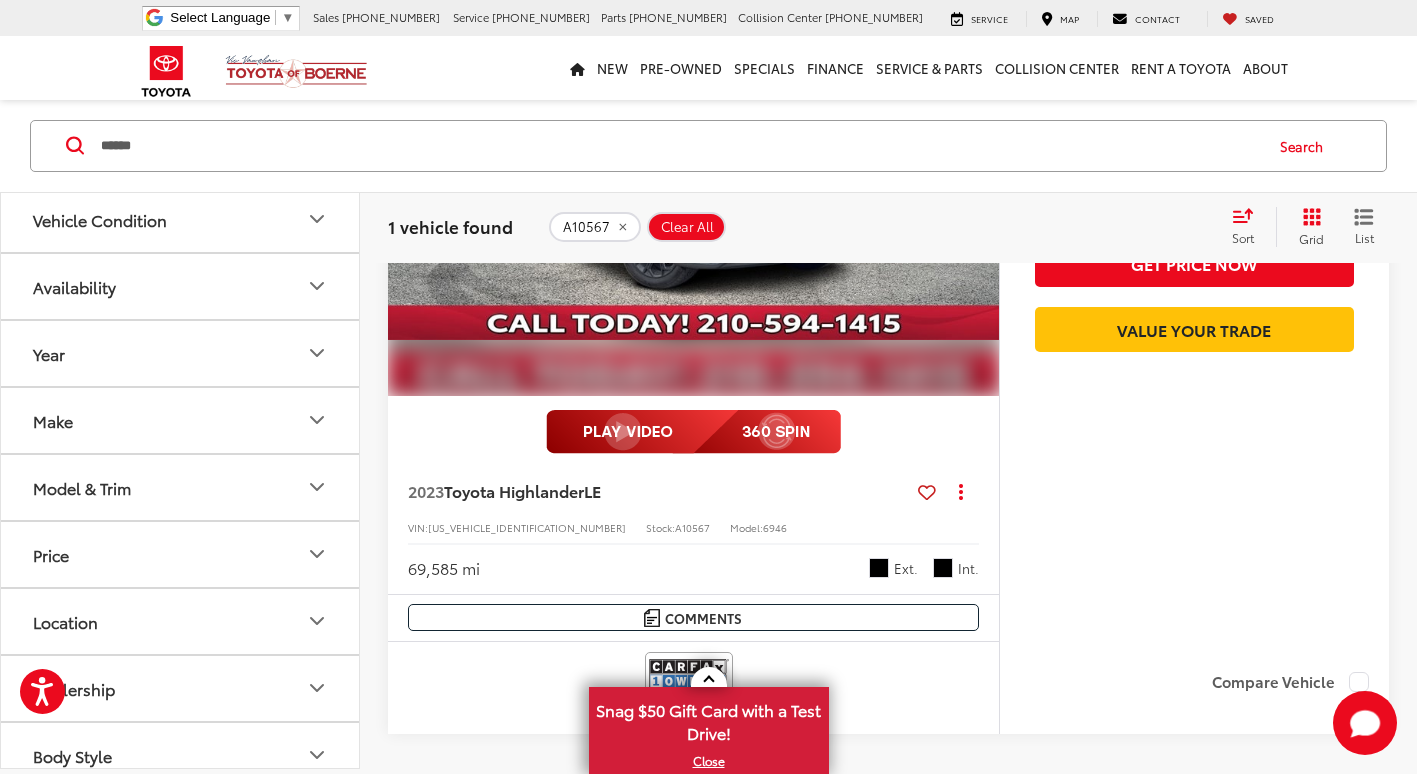 scroll, scrollTop: 0, scrollLeft: 0, axis: both 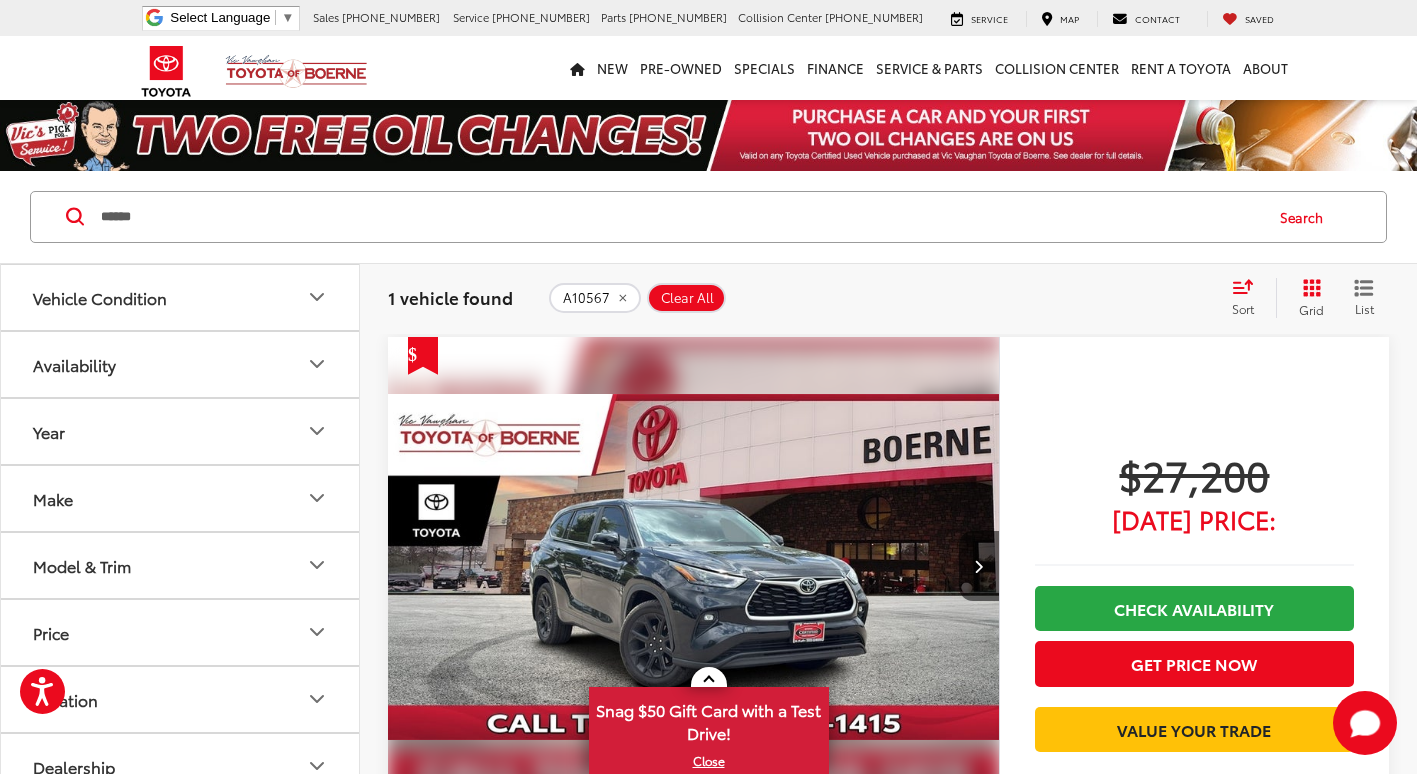 drag, startPoint x: 906, startPoint y: 283, endPoint x: 902, endPoint y: 297, distance: 14.56022 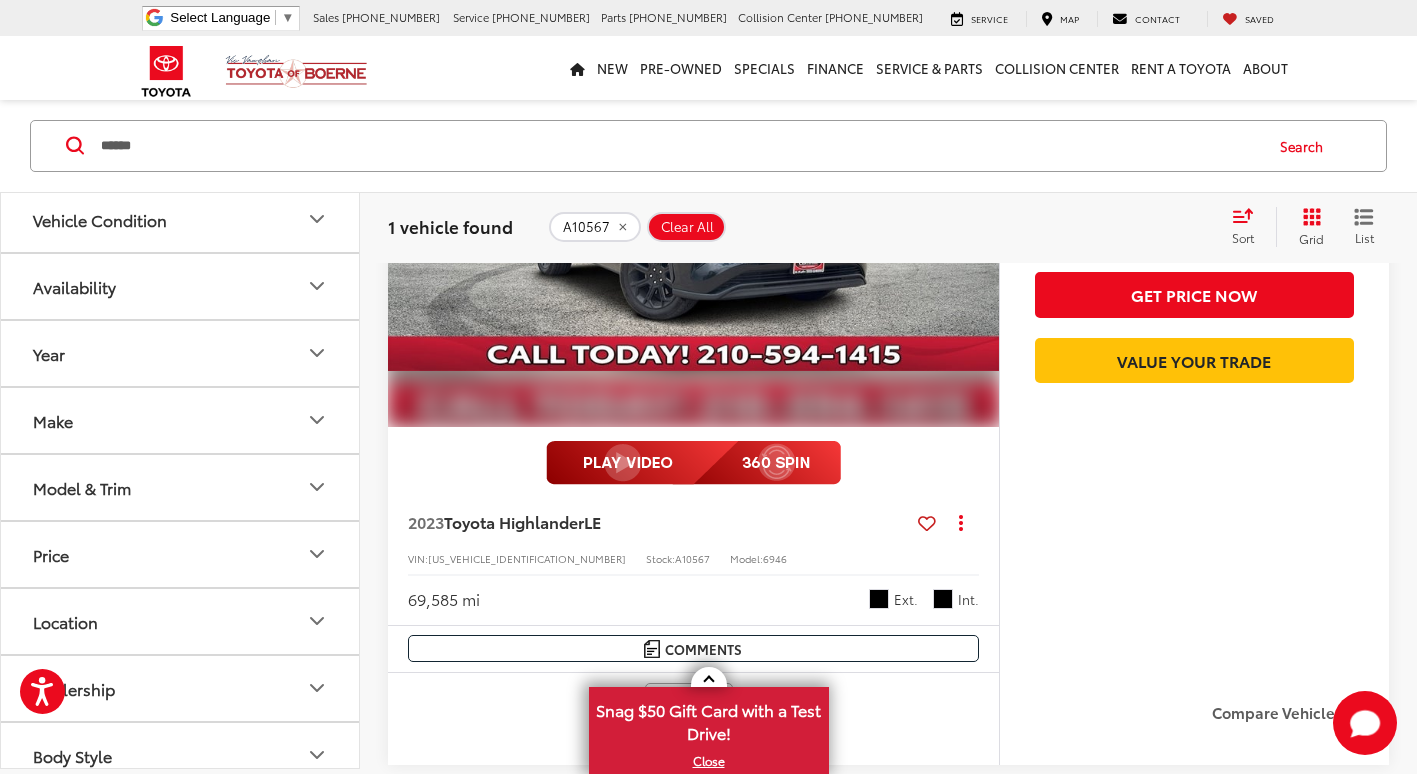 scroll, scrollTop: 0, scrollLeft: 0, axis: both 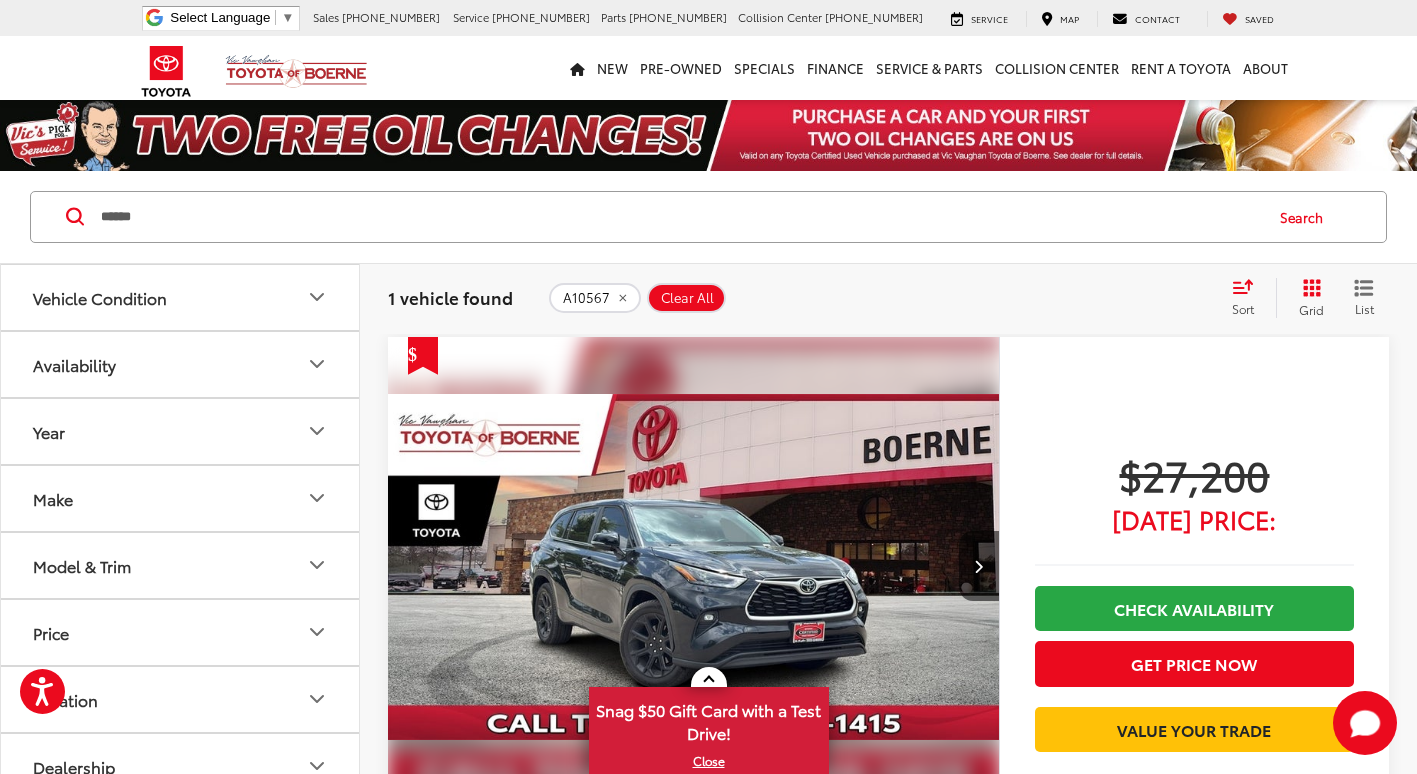 click on "A10567 Clear All + 0" at bounding box center [881, 298] 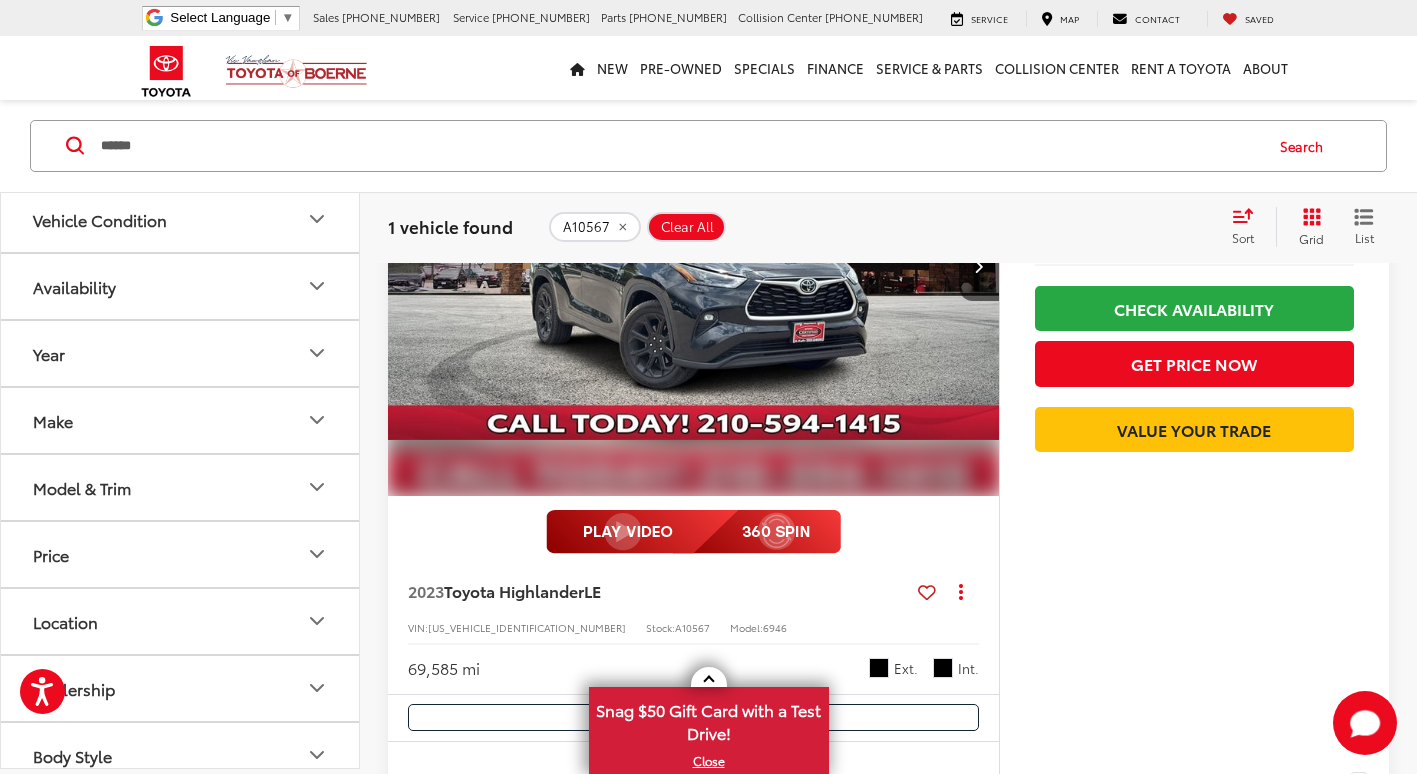 scroll, scrollTop: 0, scrollLeft: 0, axis: both 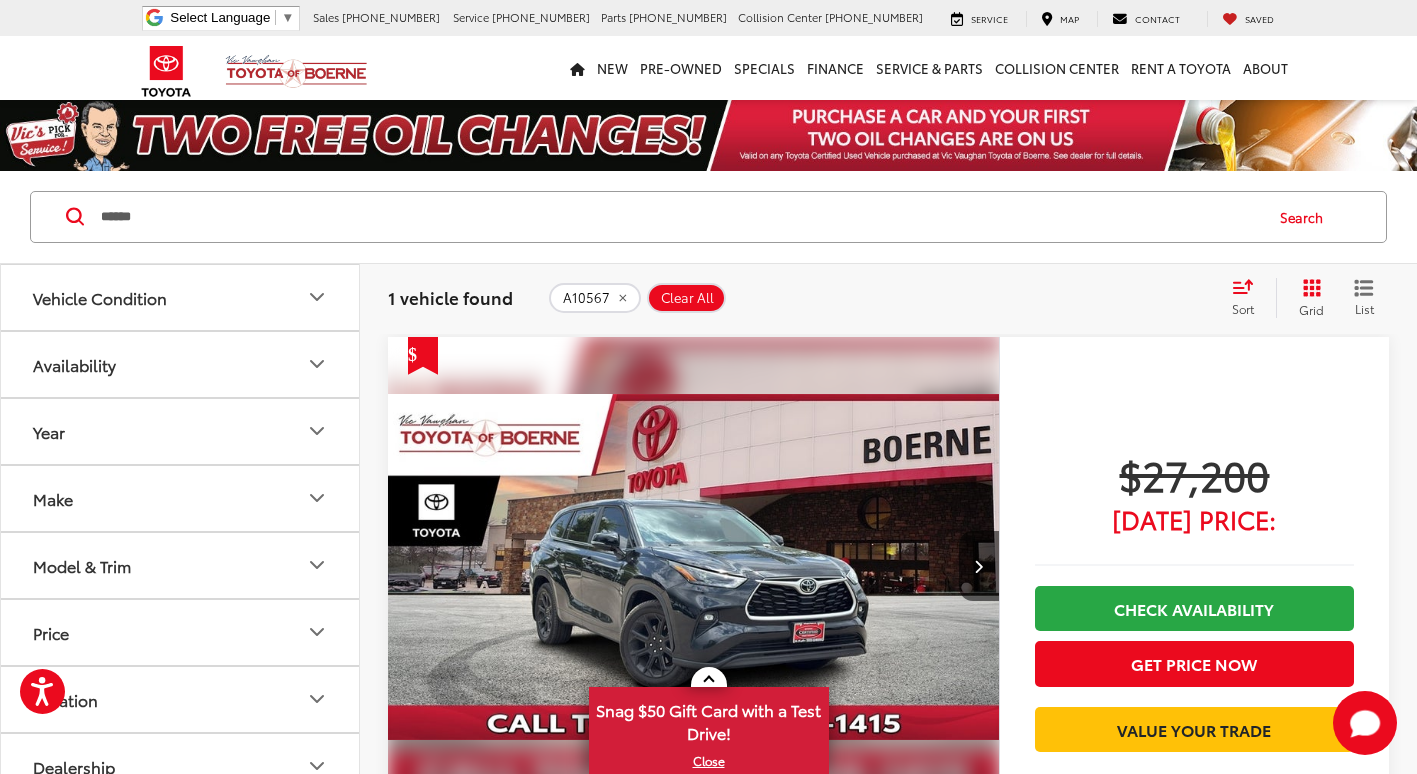 click on "A10567 Clear All + 0" at bounding box center [881, 298] 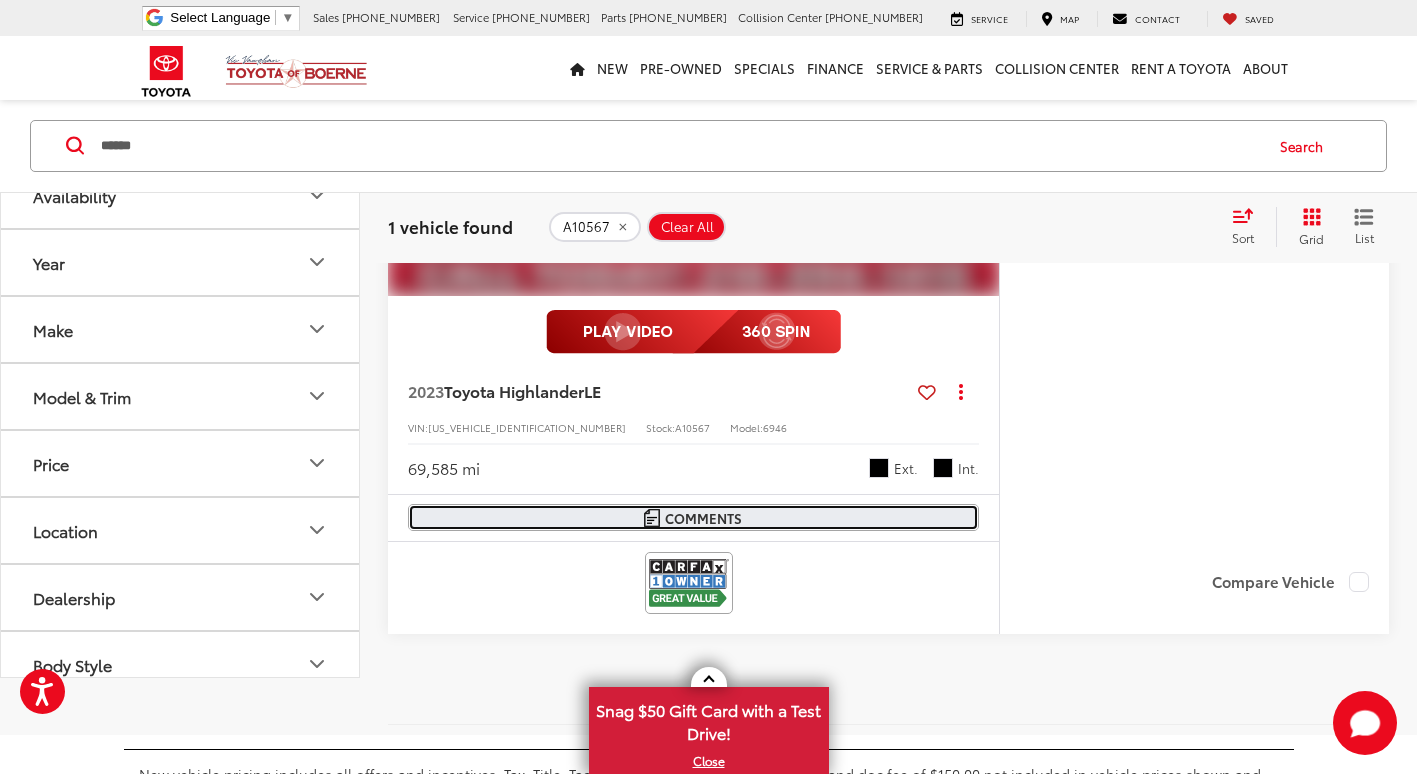 click on "Comments" at bounding box center [693, 517] 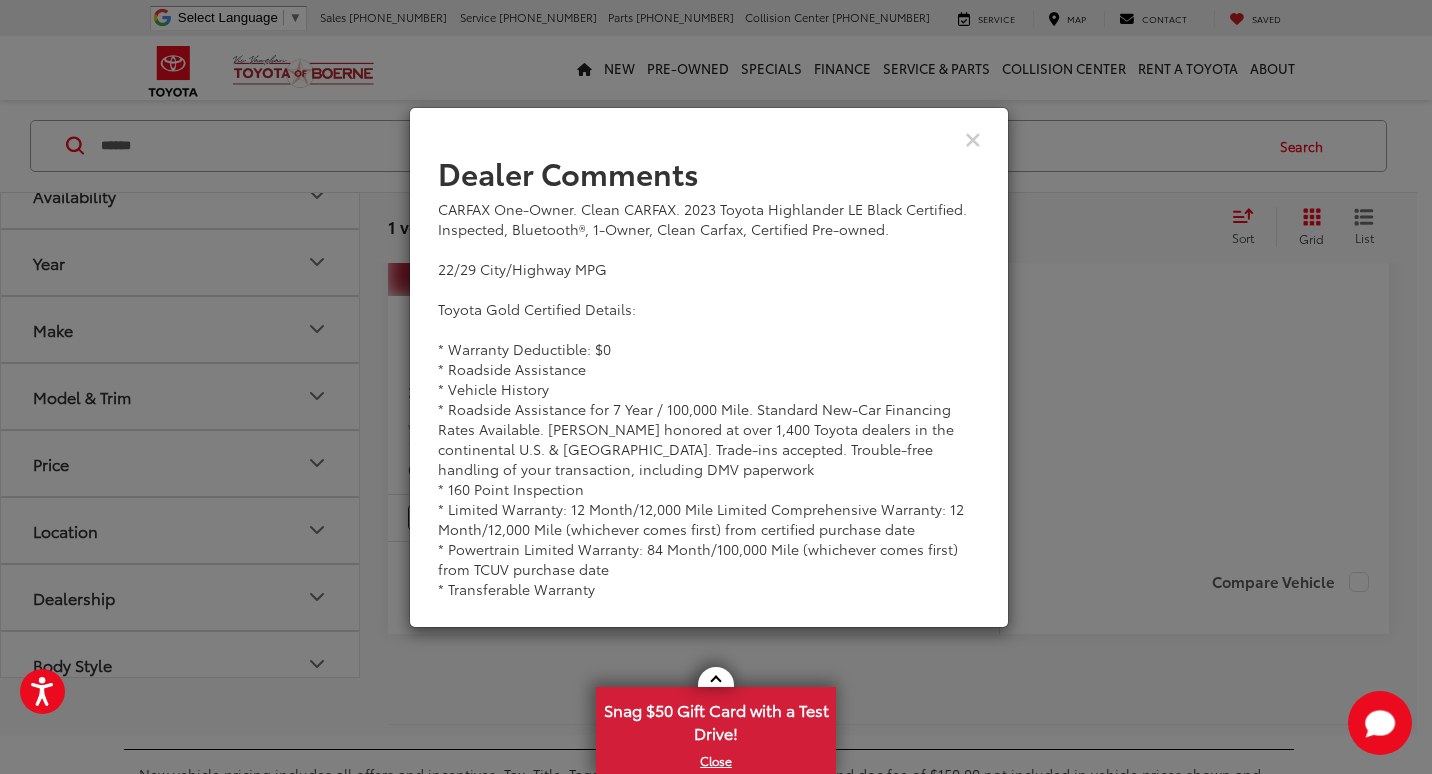 click at bounding box center (709, 138) 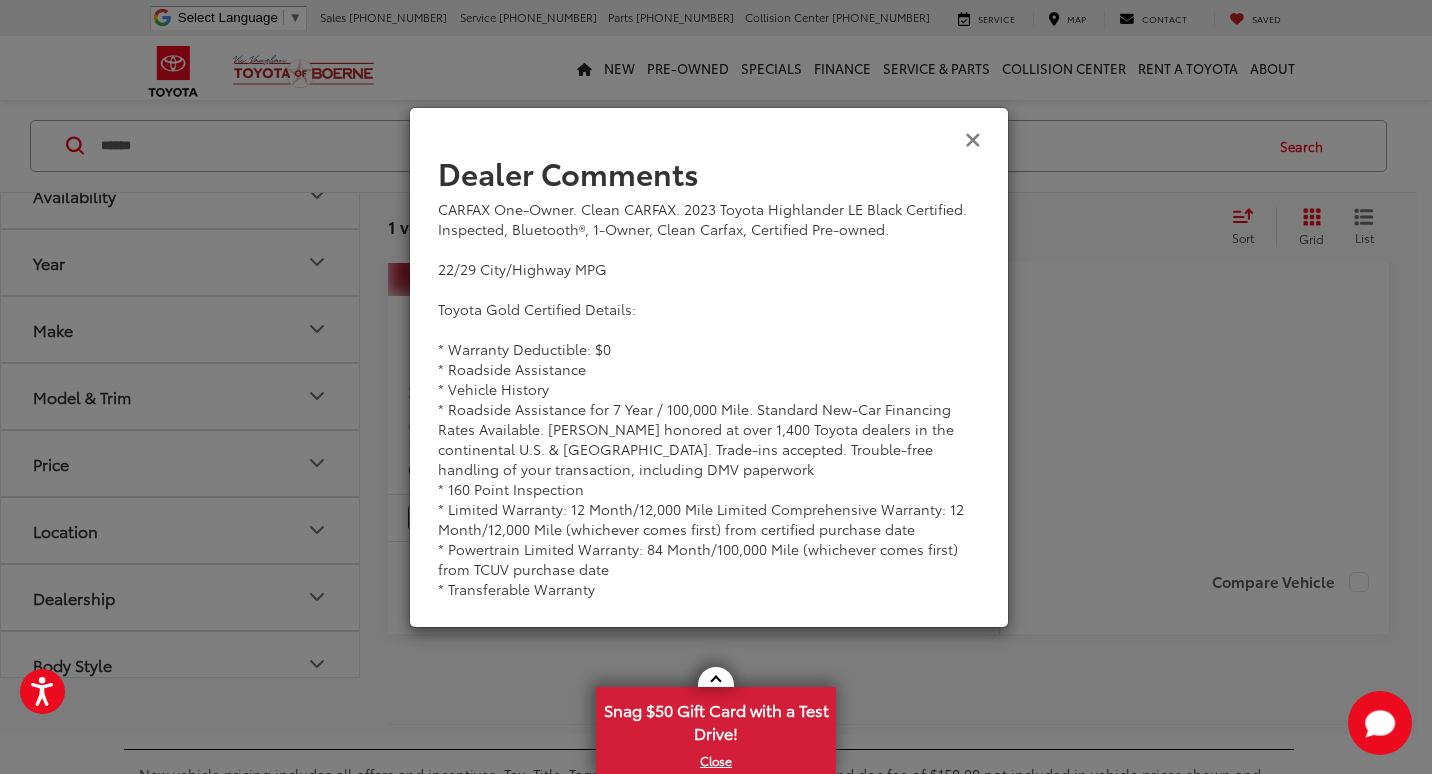 click at bounding box center (973, 138) 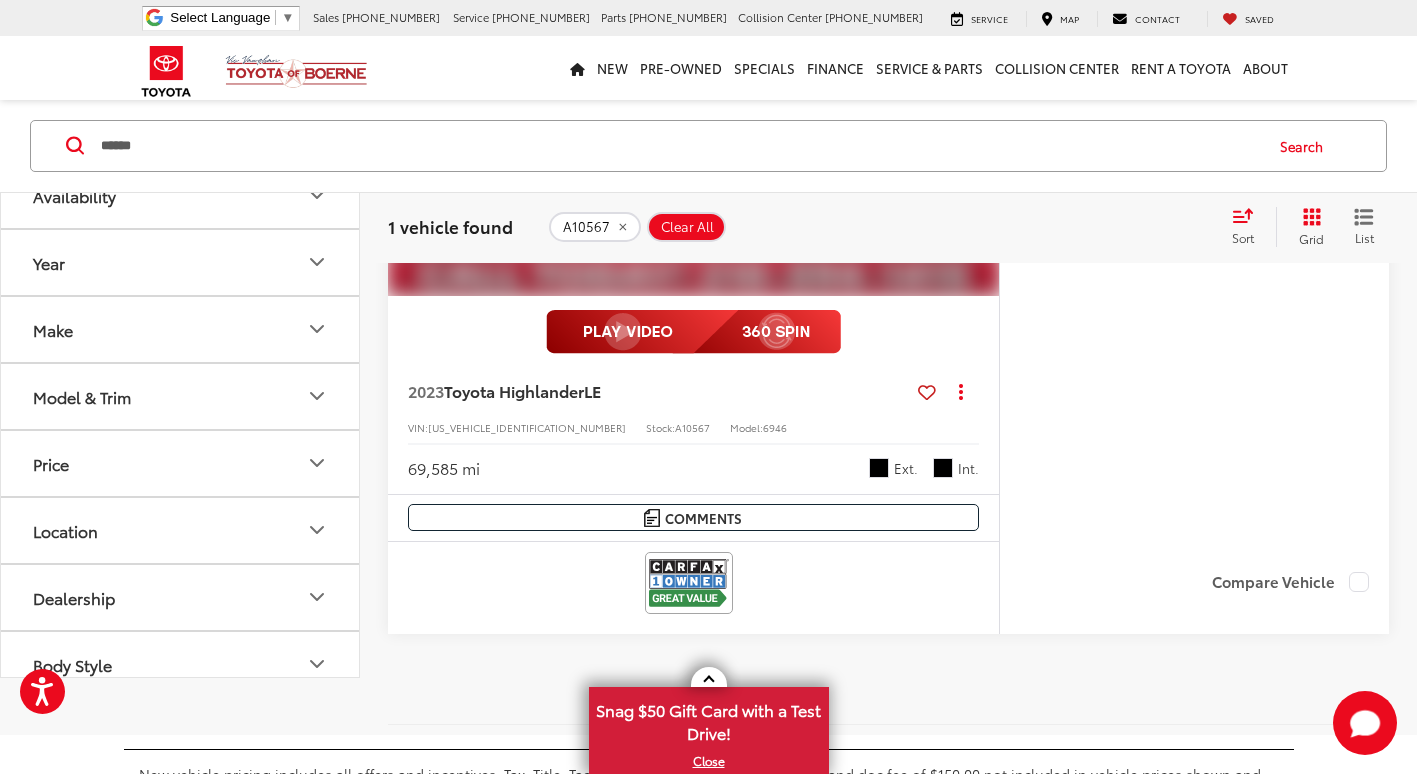 click on "$27,200
[DATE] Price:
Check Availability
Get Price Now
Value Your Trade" at bounding box center [1194, 197] 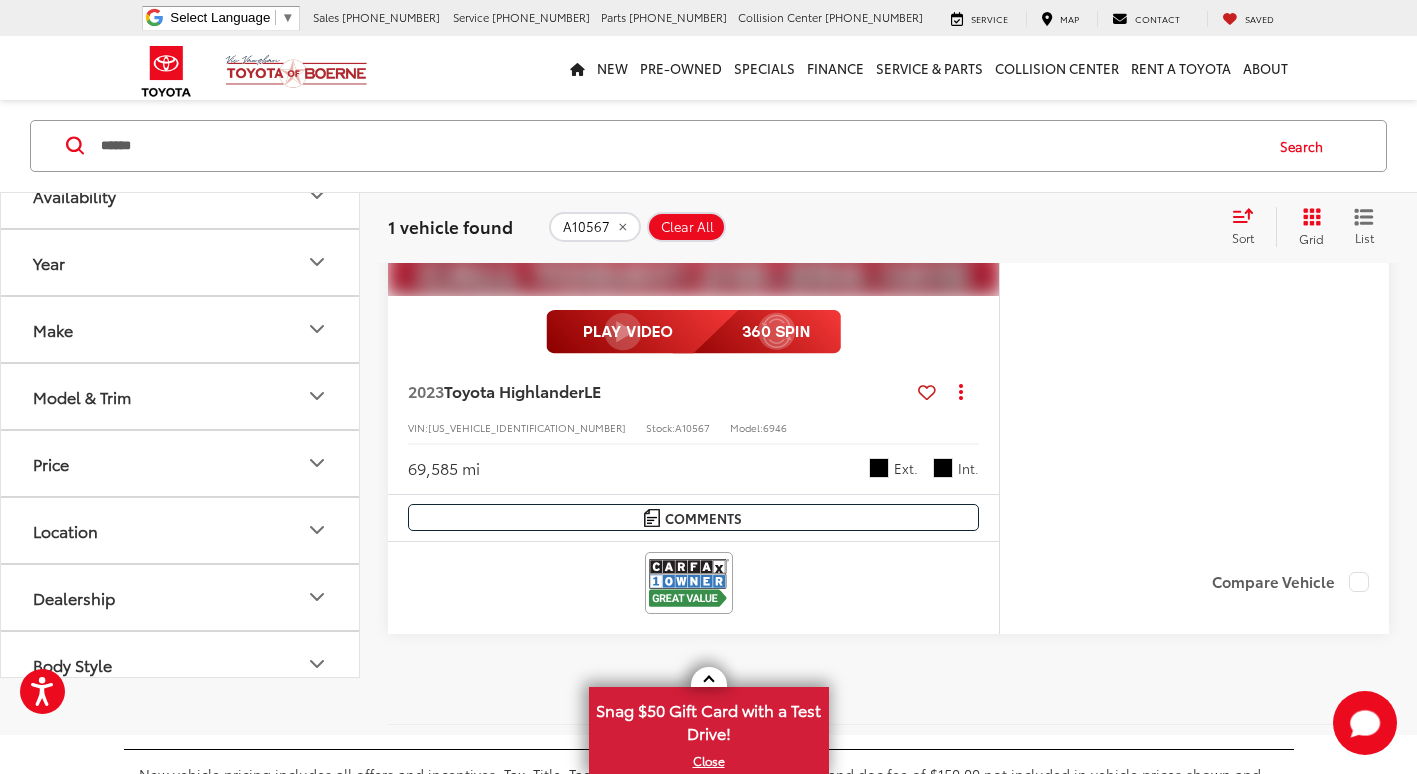 click on "$27,200
[DATE] Price:
Check Availability
Get Price Now
Value Your Trade" at bounding box center (1194, 197) 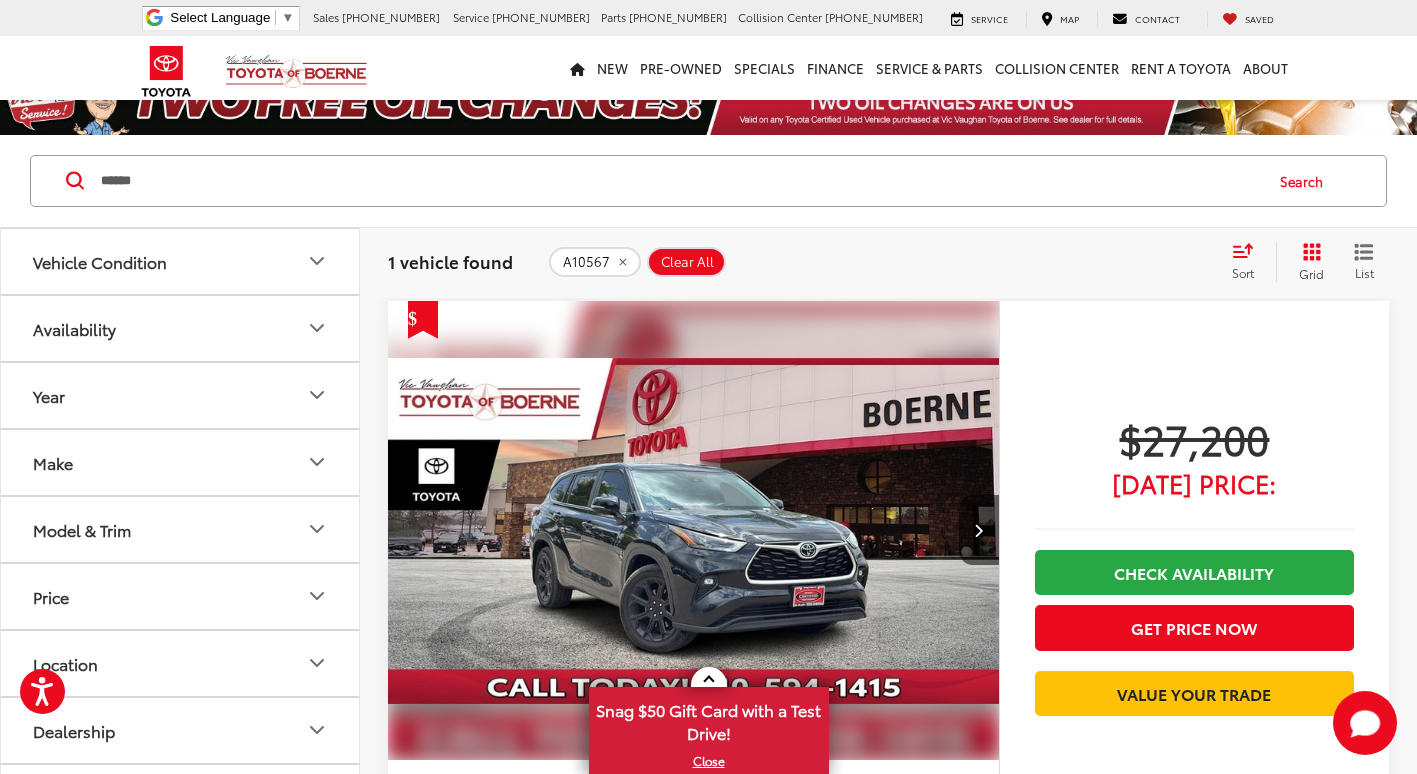 scroll, scrollTop: 0, scrollLeft: 0, axis: both 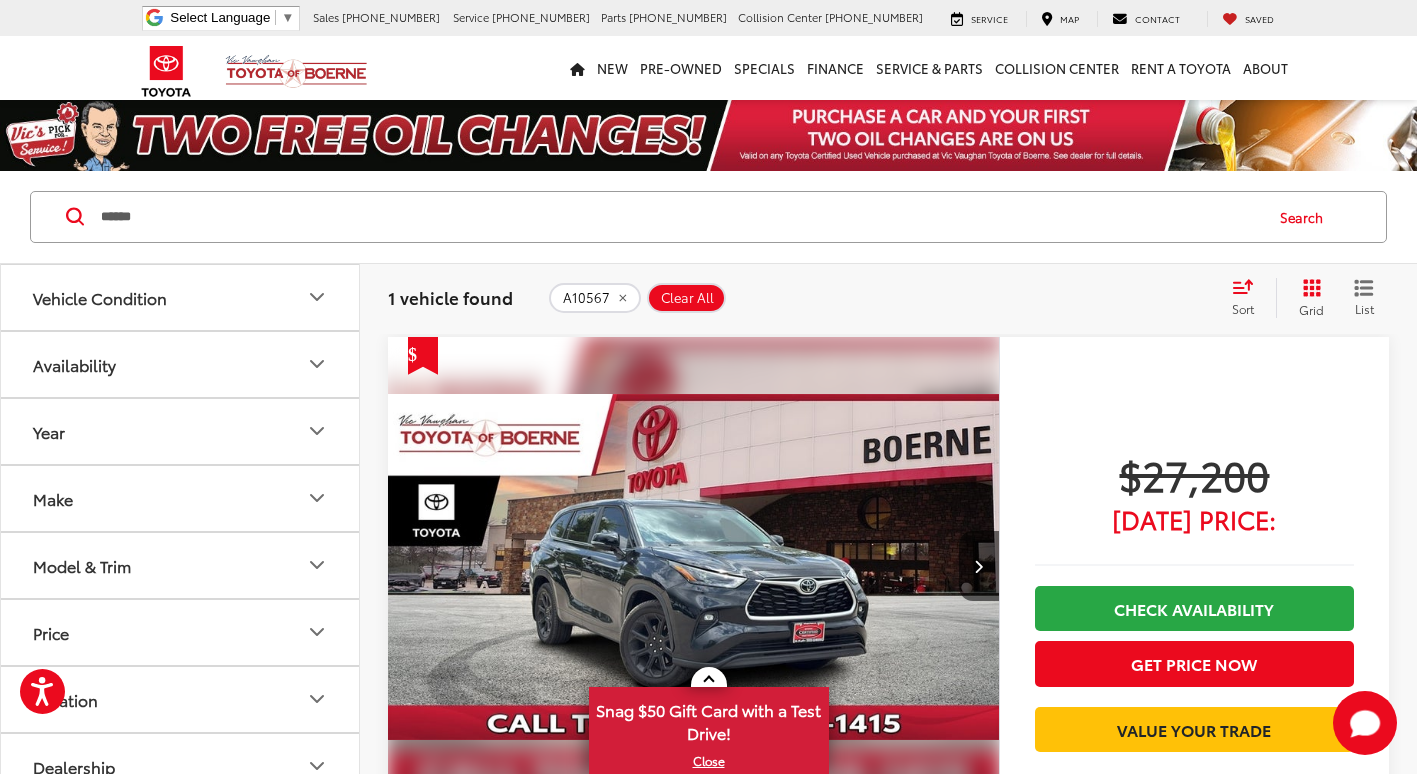 click on "A10567 Clear All + 0" at bounding box center [881, 298] 